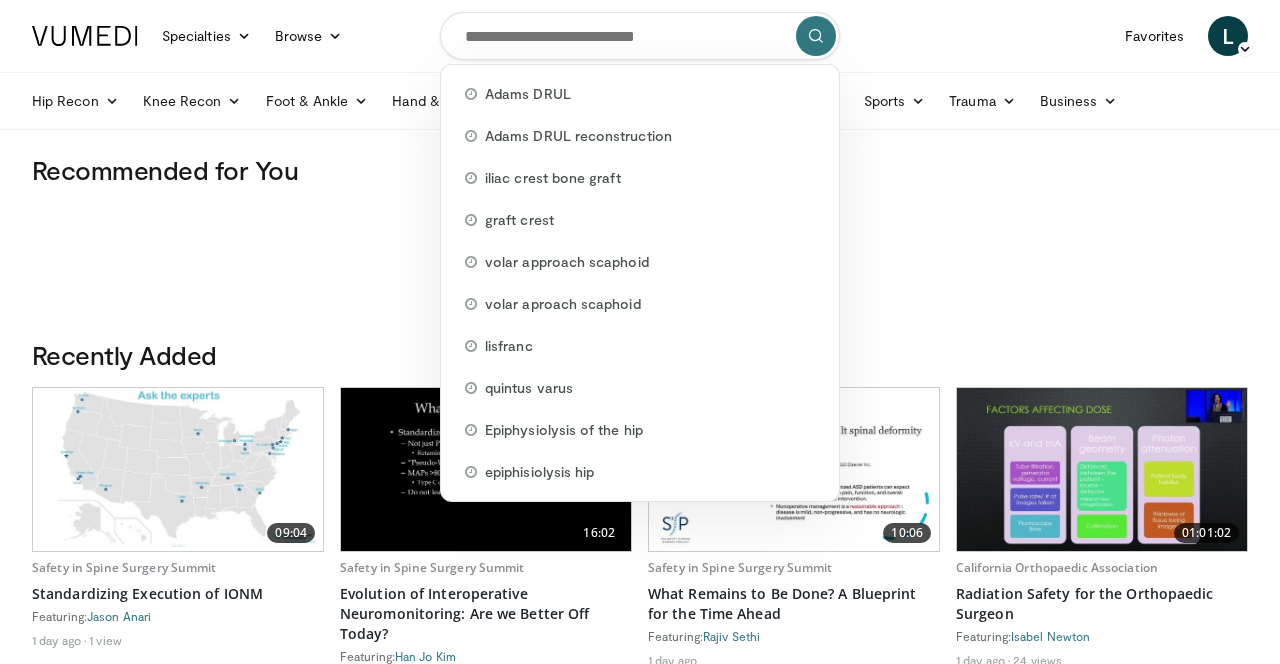 scroll, scrollTop: 0, scrollLeft: 0, axis: both 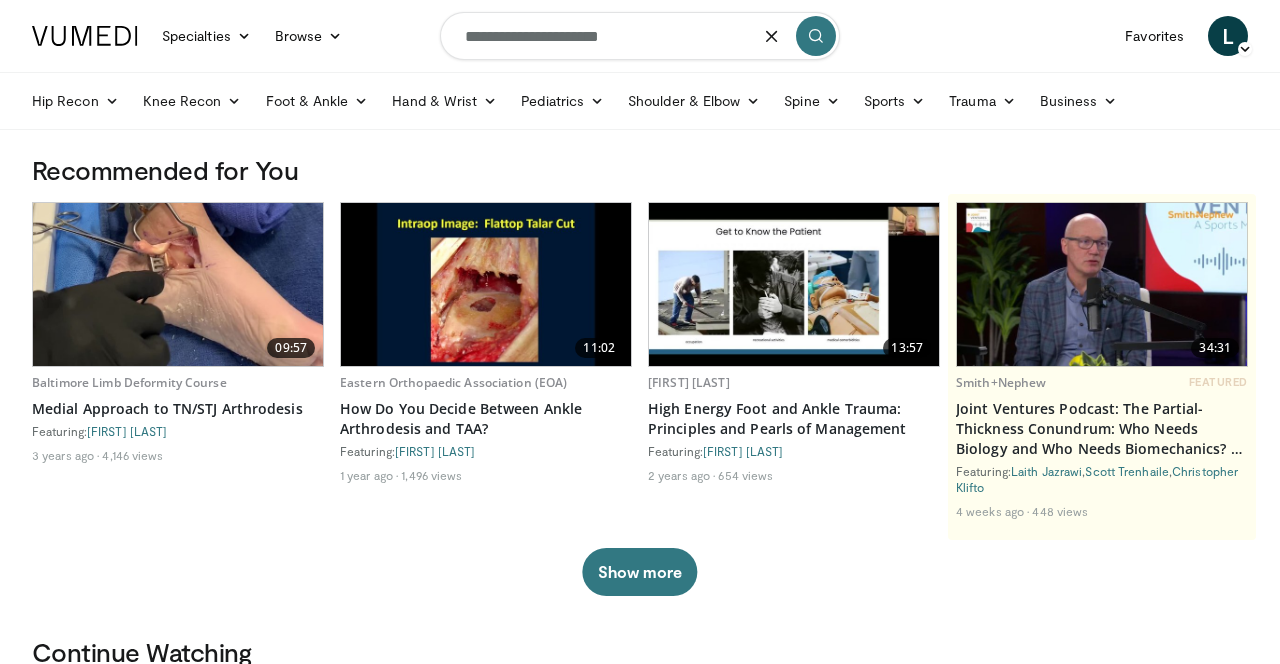 type on "**********" 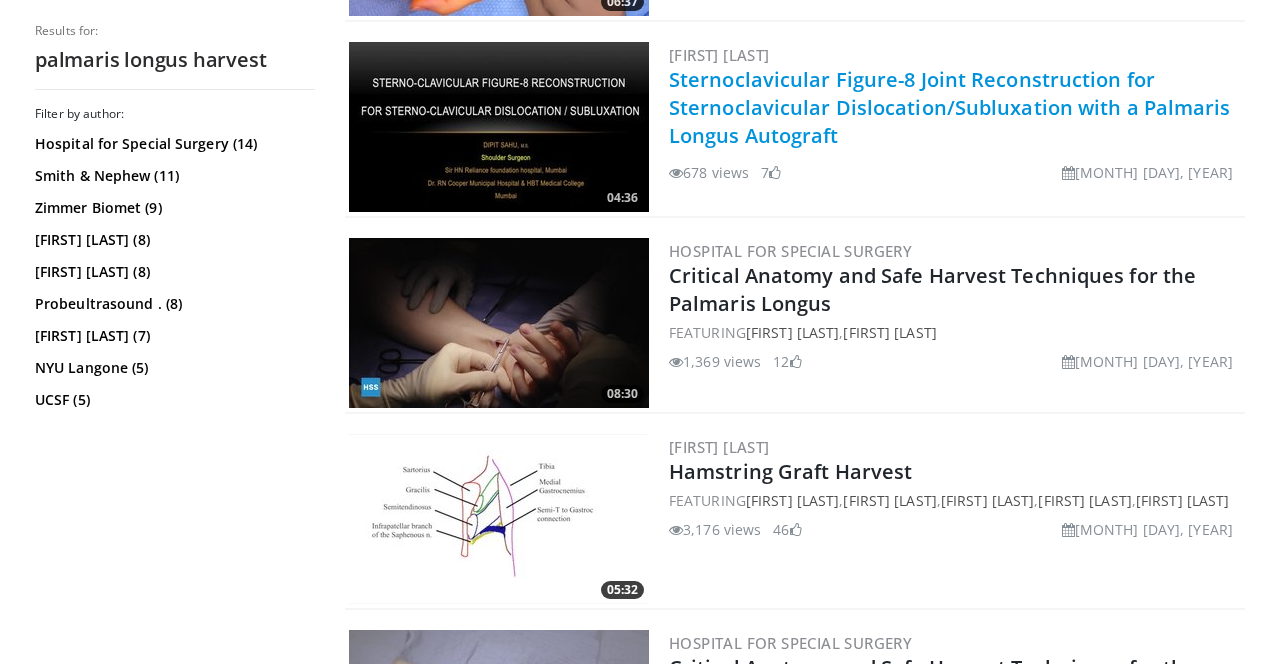 scroll, scrollTop: 3125, scrollLeft: 0, axis: vertical 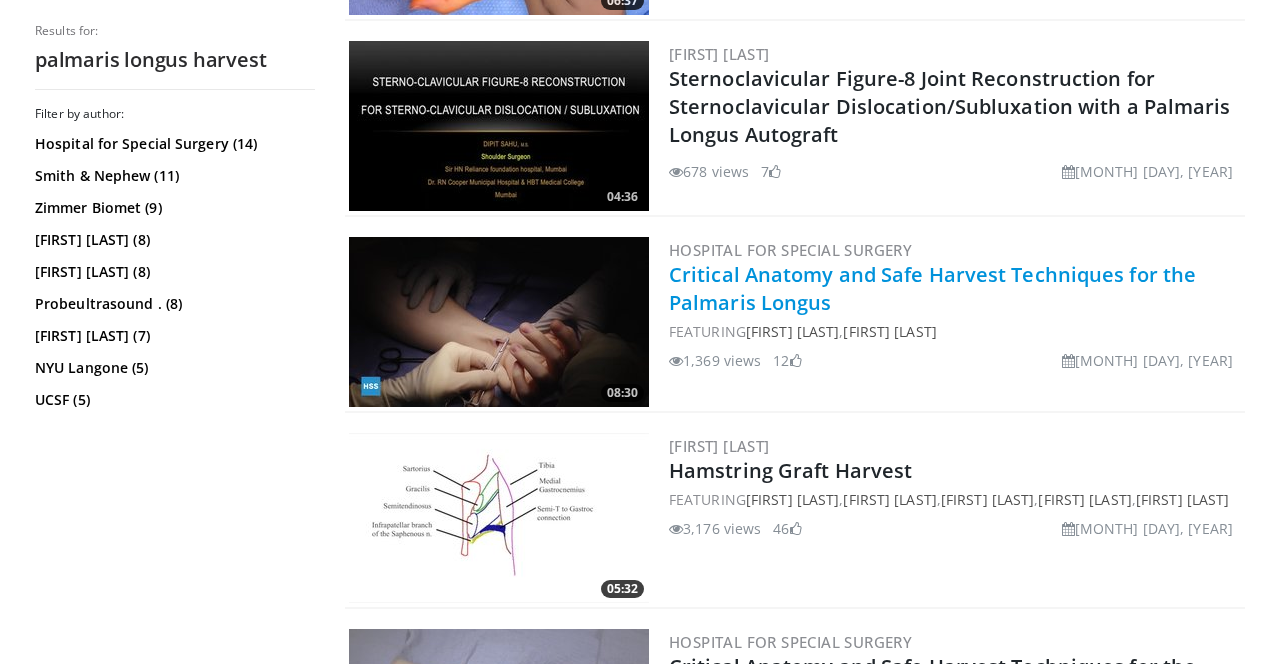 click on "Critical Anatomy and Safe Harvest Techniques for the Palmaris Longus" at bounding box center (932, 288) 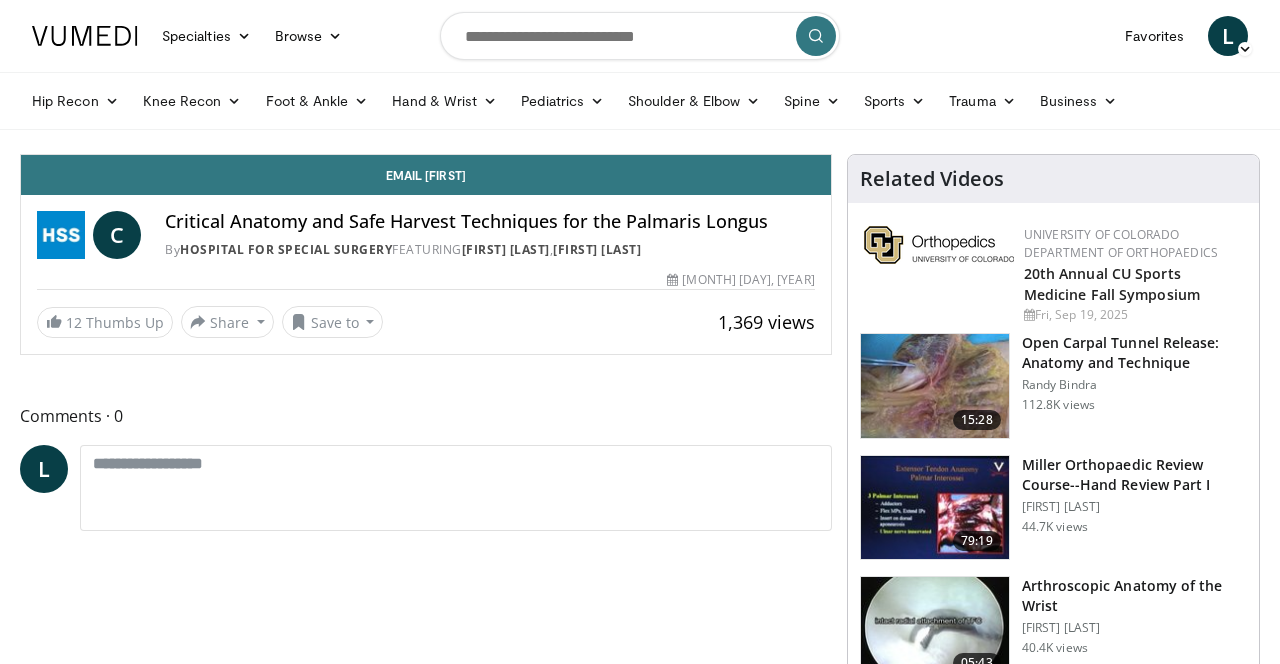 scroll, scrollTop: 0, scrollLeft: 0, axis: both 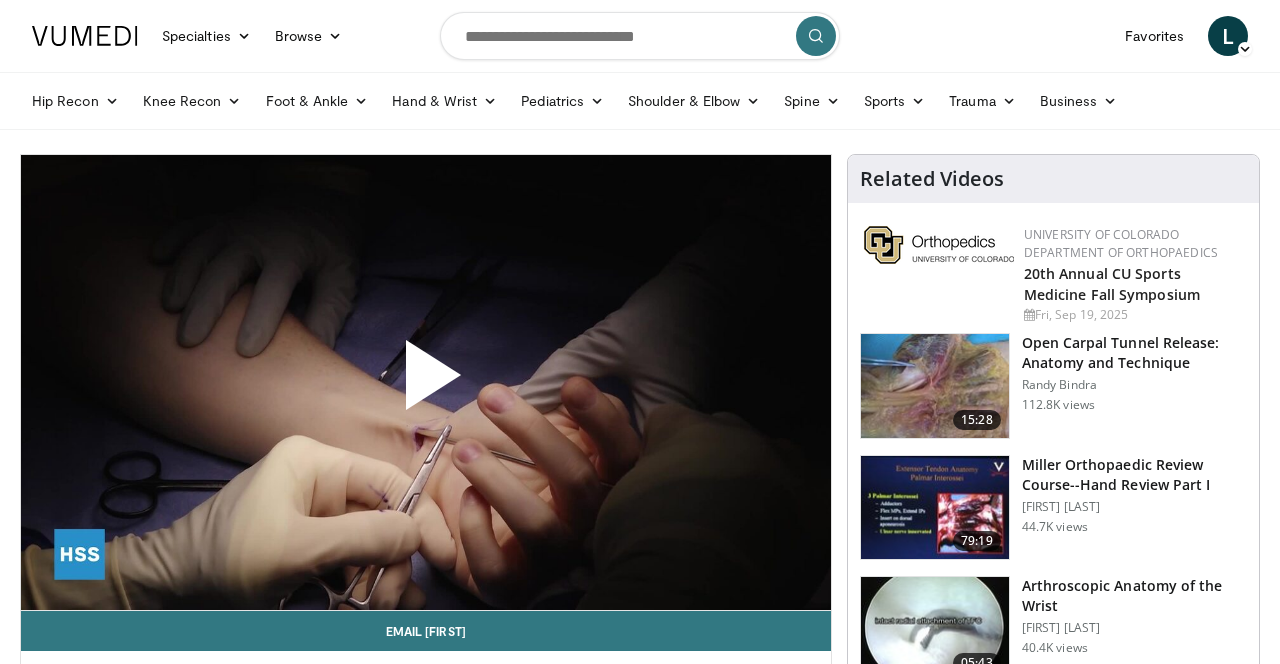 click at bounding box center [426, 383] 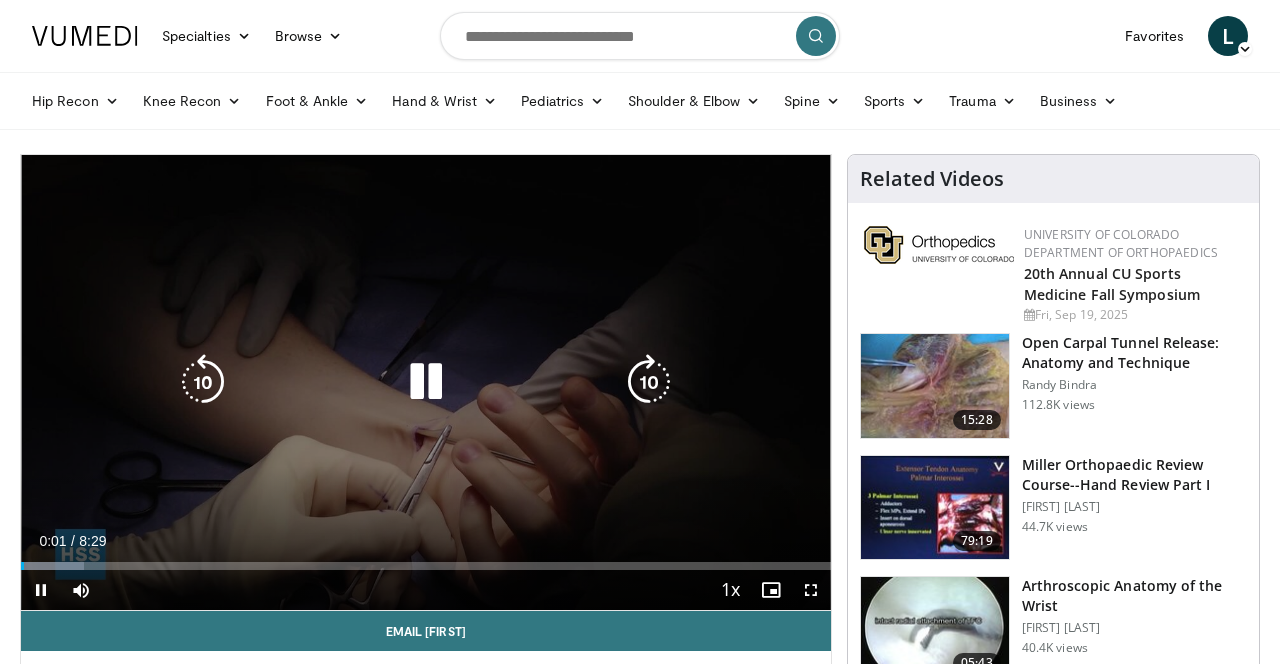 scroll, scrollTop: 73, scrollLeft: 0, axis: vertical 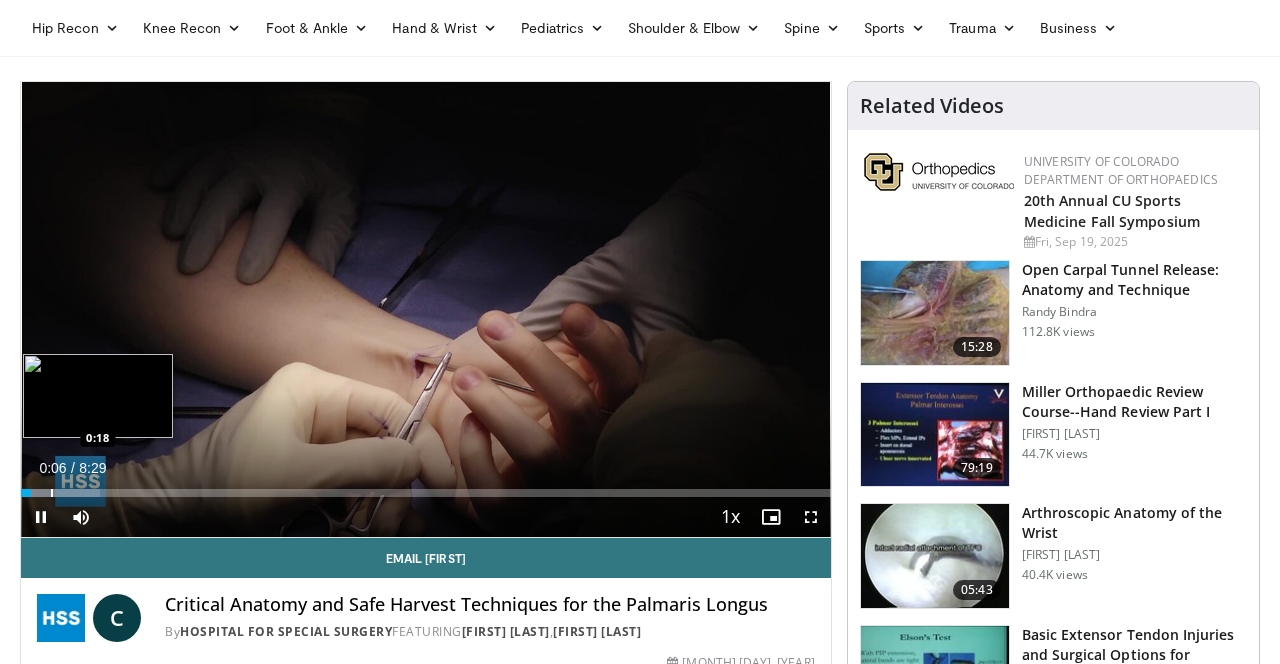 click at bounding box center (52, 493) 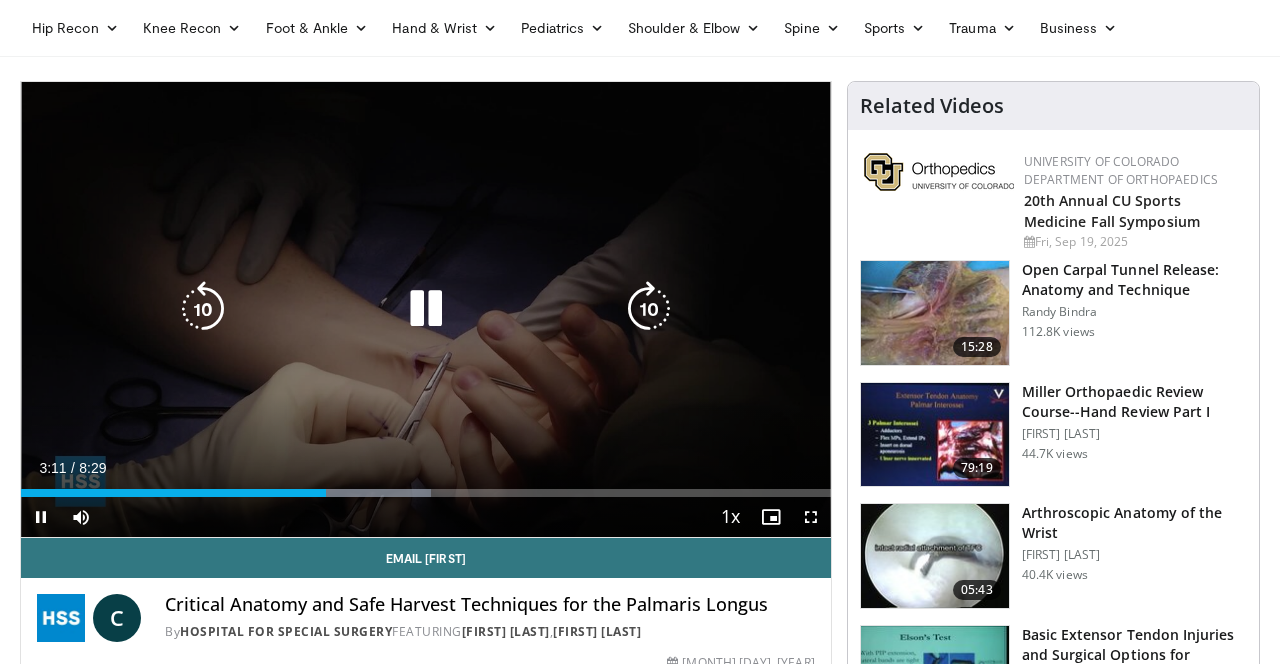 click at bounding box center [426, 309] 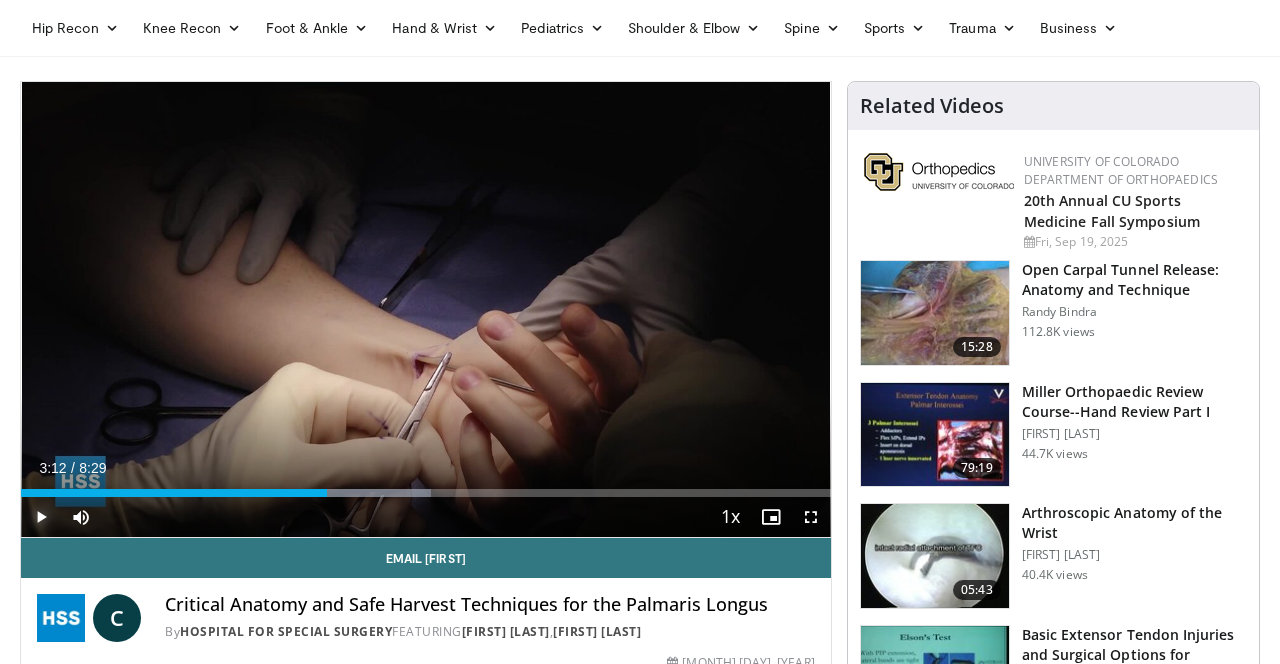 click at bounding box center (41, 517) 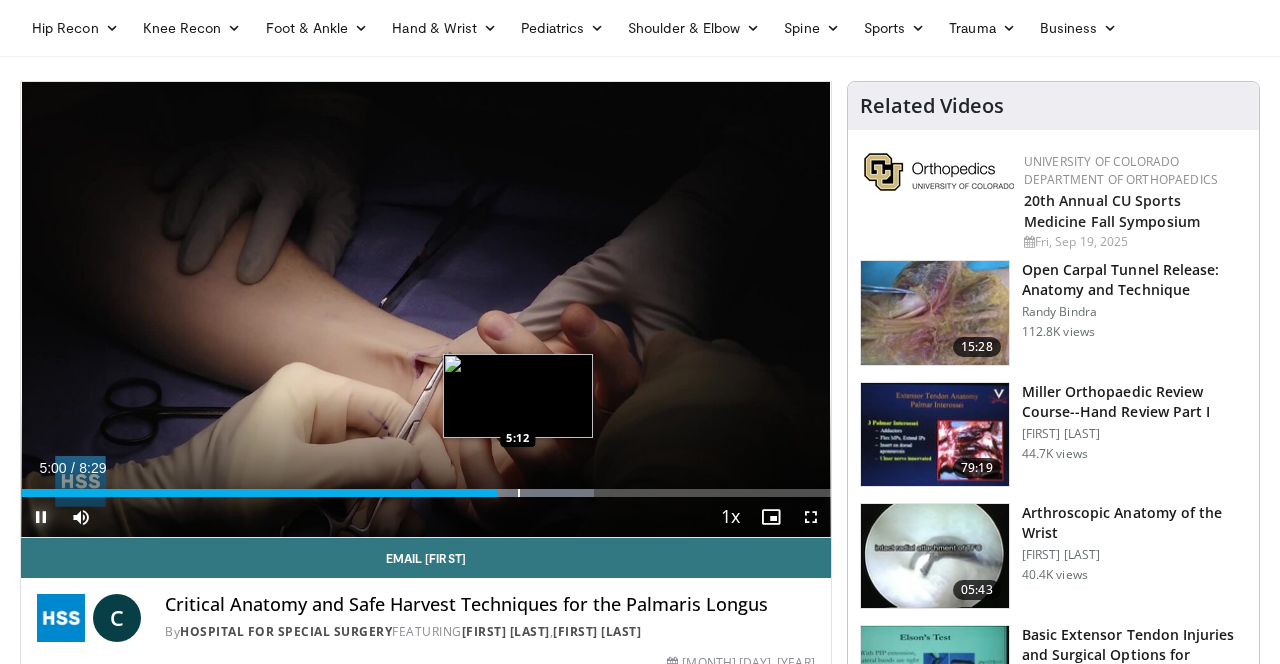 click at bounding box center (519, 493) 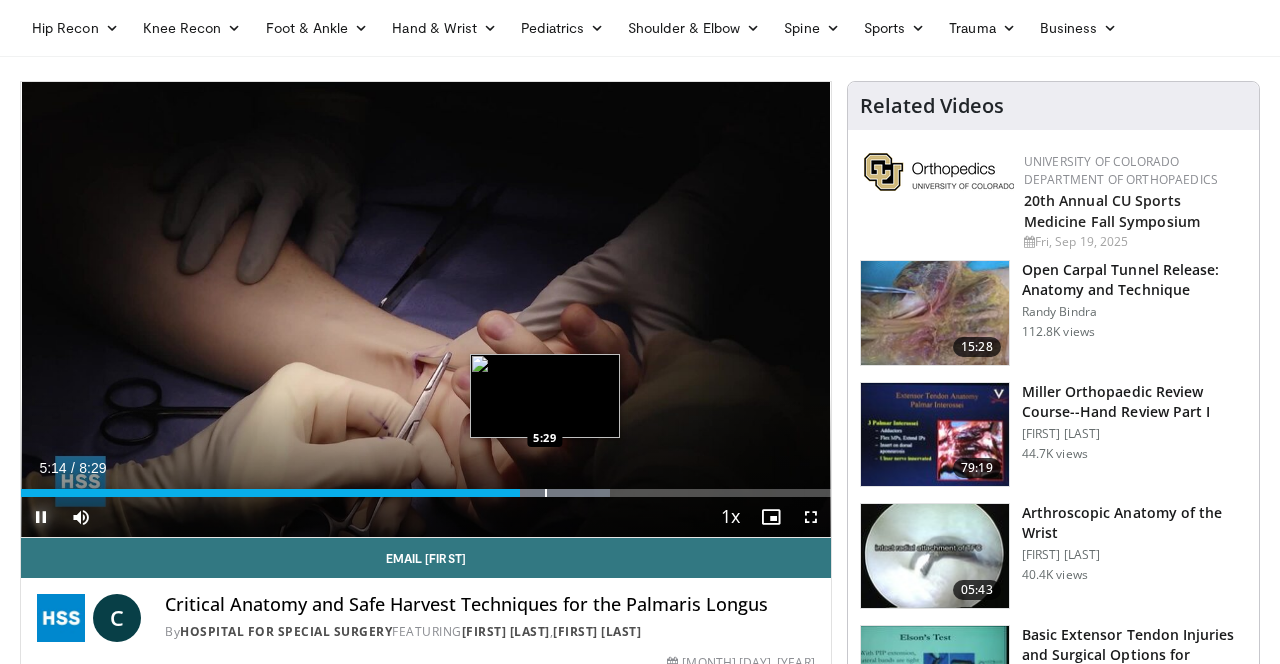 click at bounding box center (546, 493) 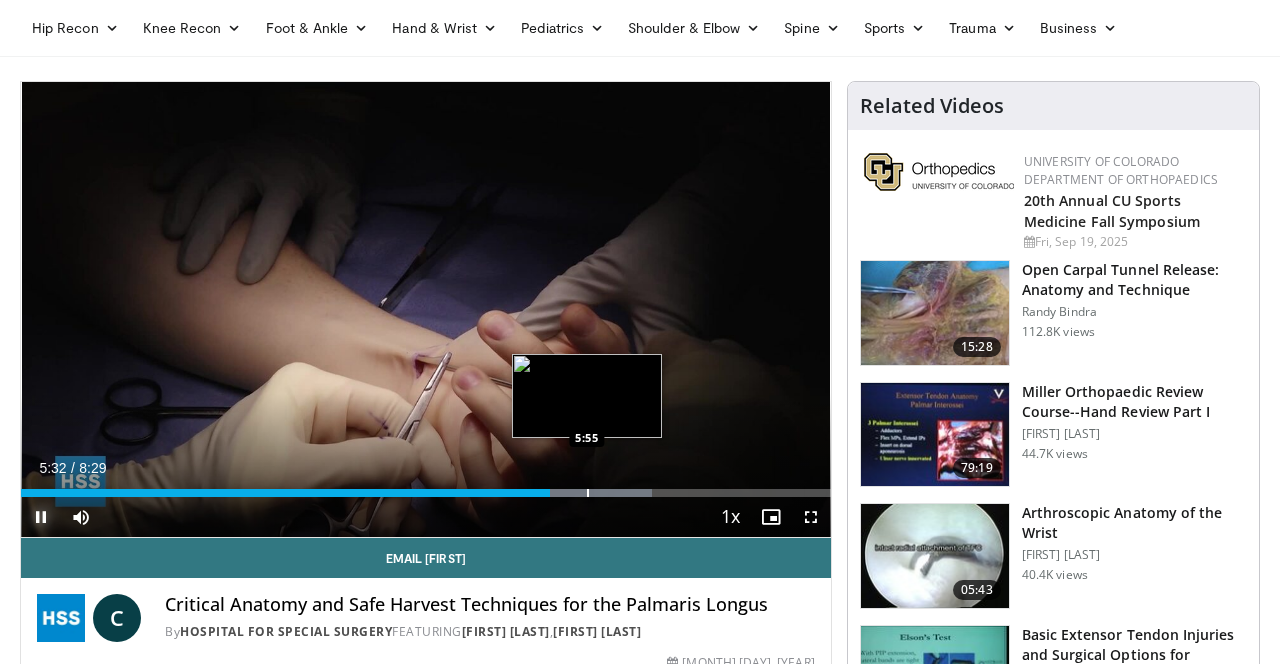 click on "Loaded :  77.92% 5:32 5:55" at bounding box center (426, 487) 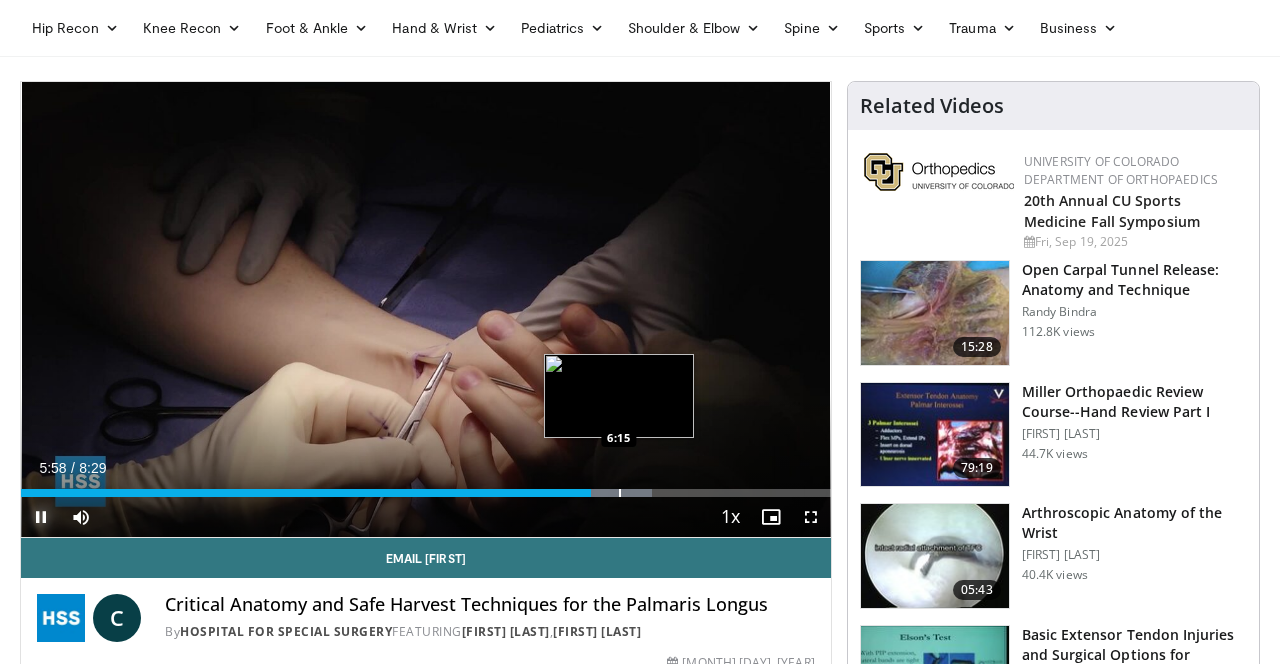 click at bounding box center (620, 493) 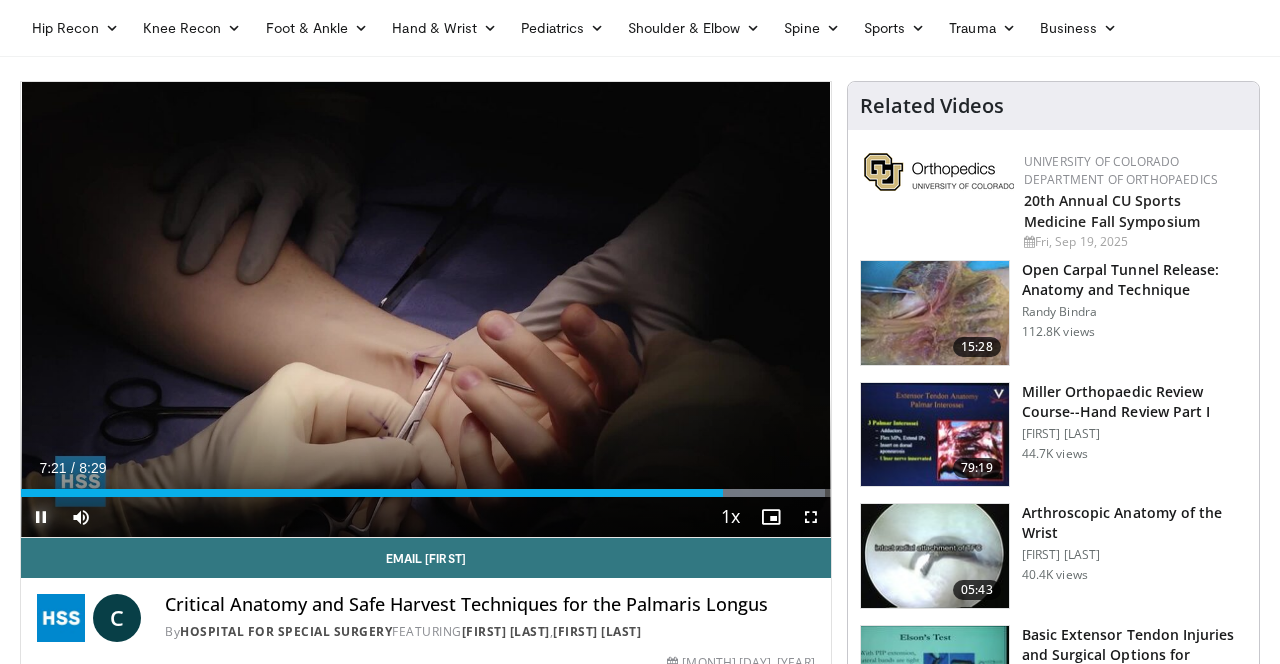click at bounding box center (41, 517) 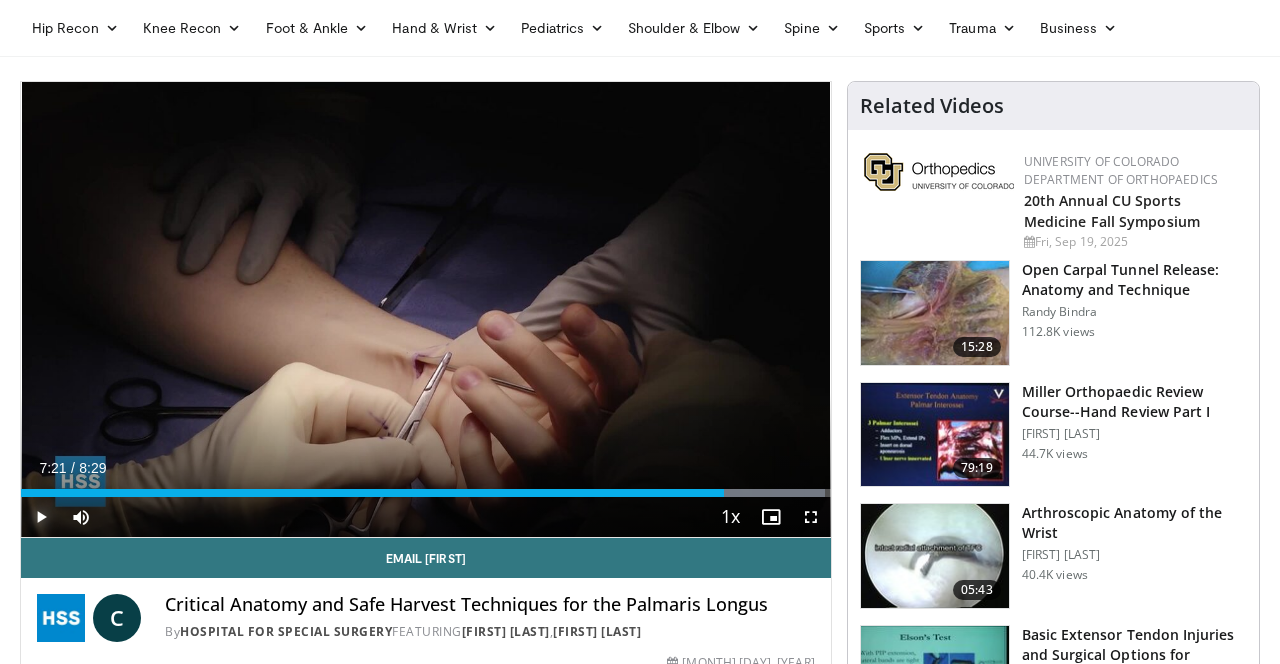click at bounding box center [41, 517] 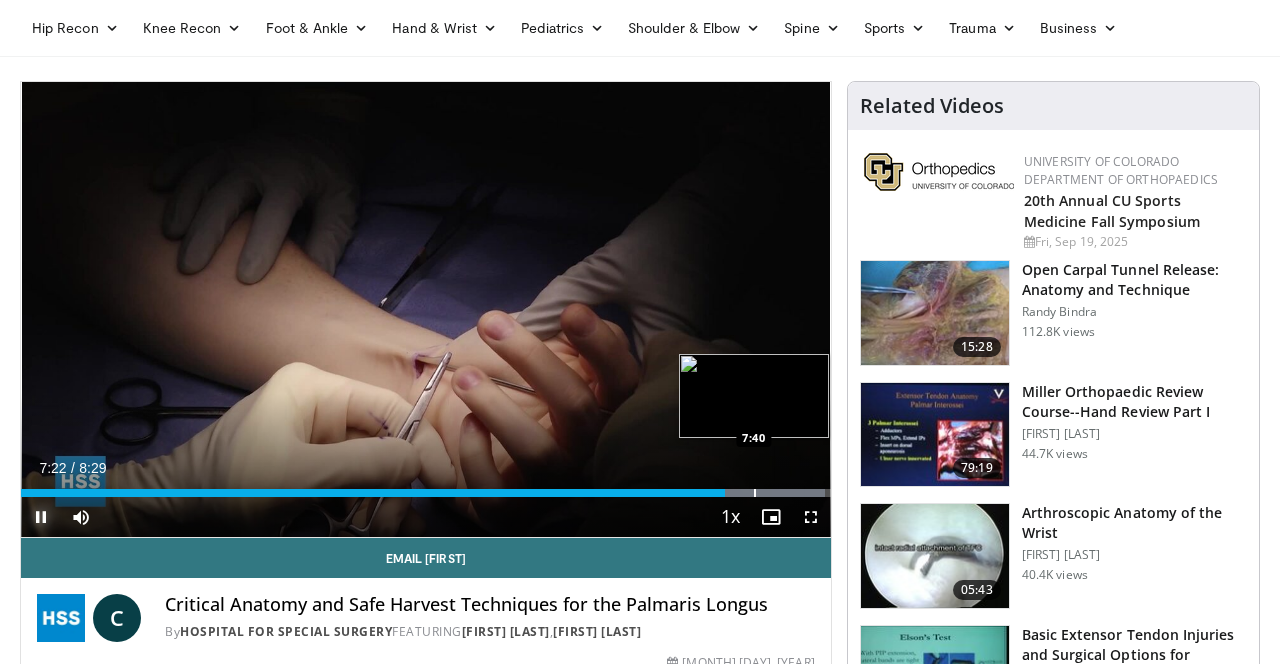 click at bounding box center [755, 493] 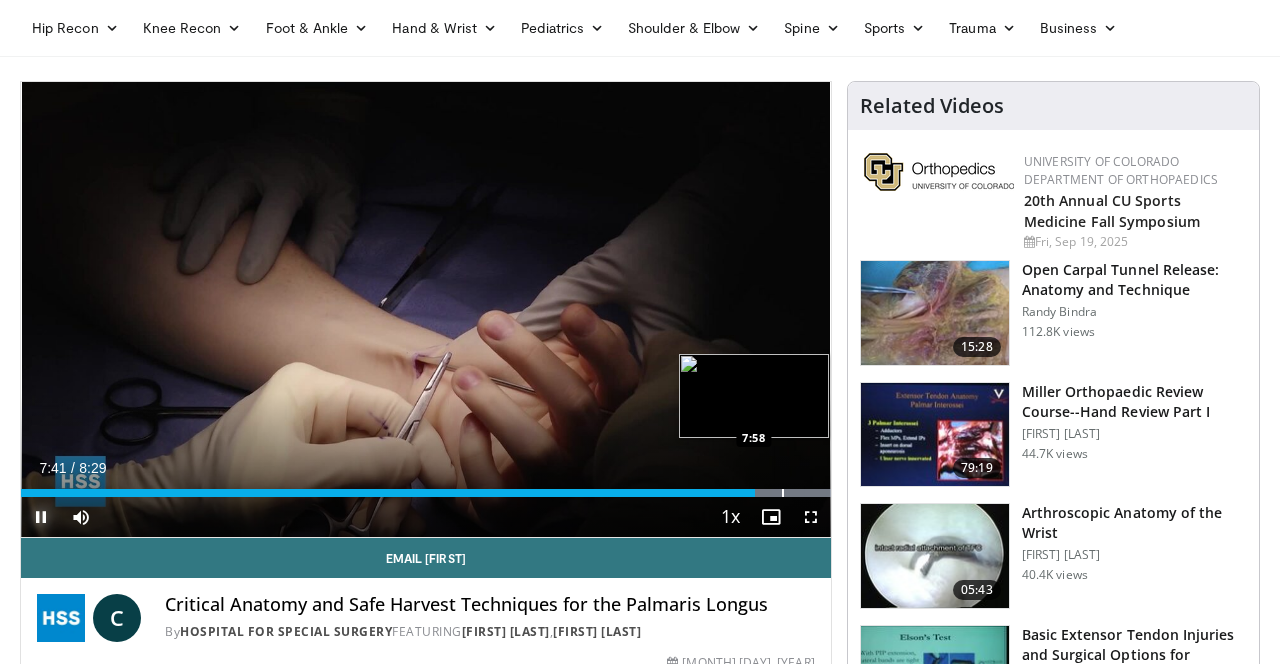 click at bounding box center (783, 493) 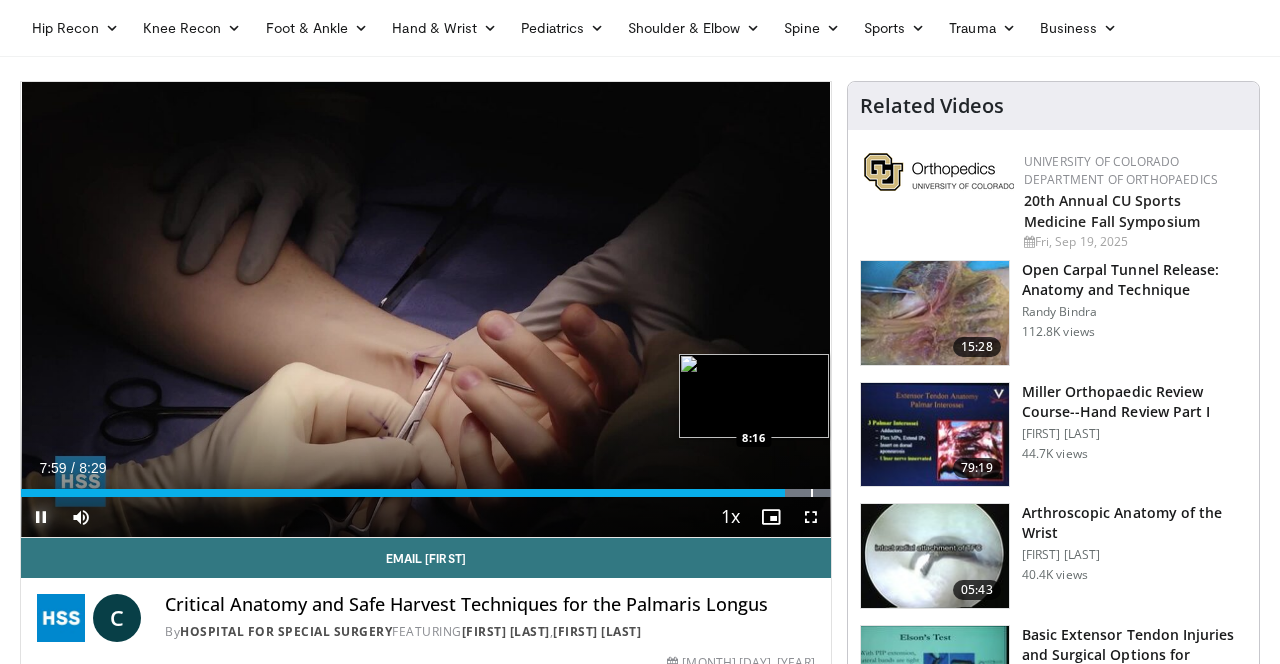 click at bounding box center [812, 493] 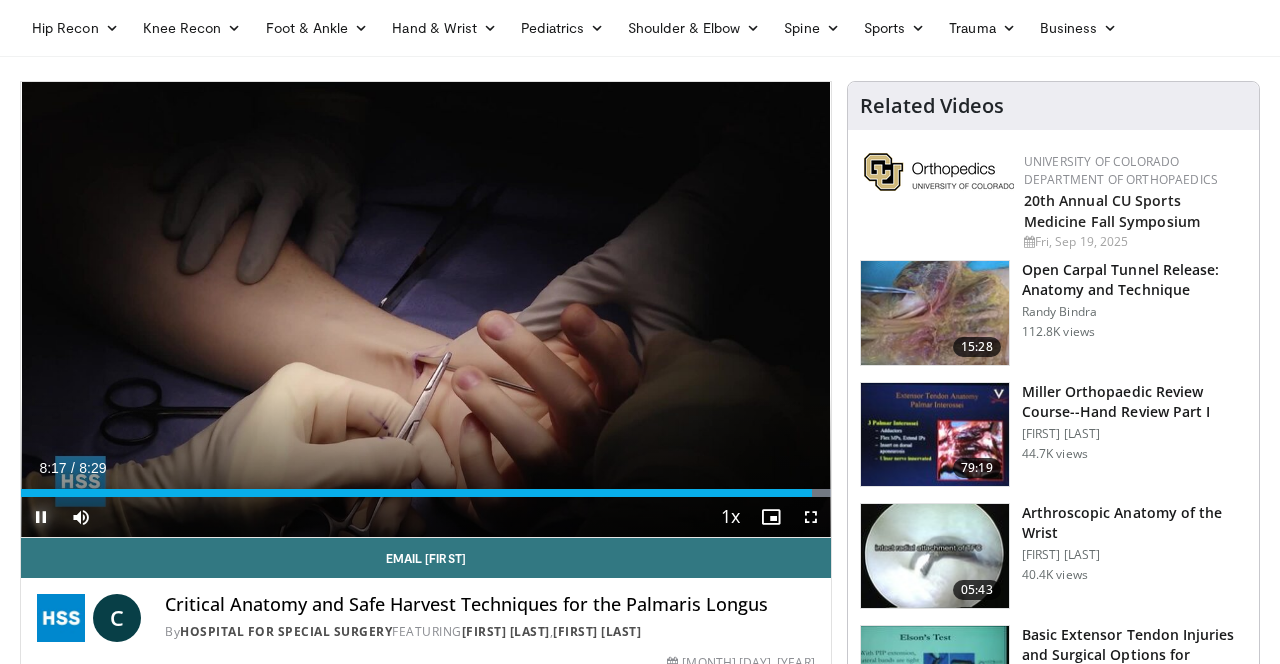 click at bounding box center (41, 517) 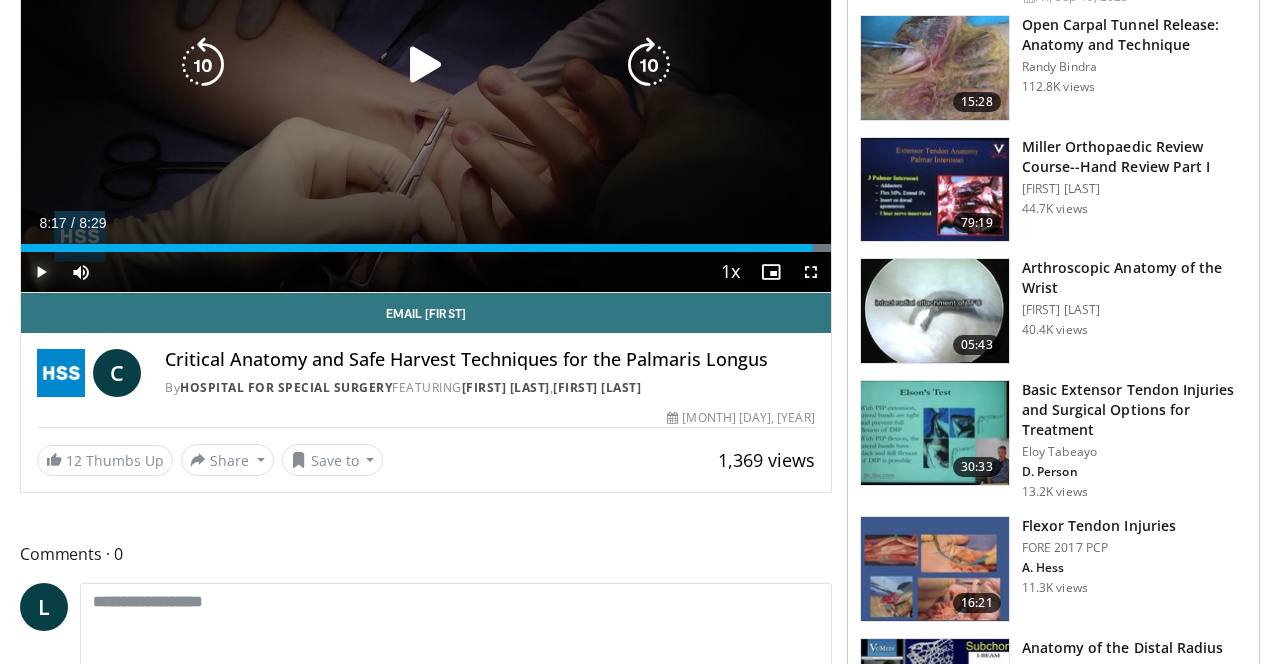 scroll, scrollTop: 0, scrollLeft: 0, axis: both 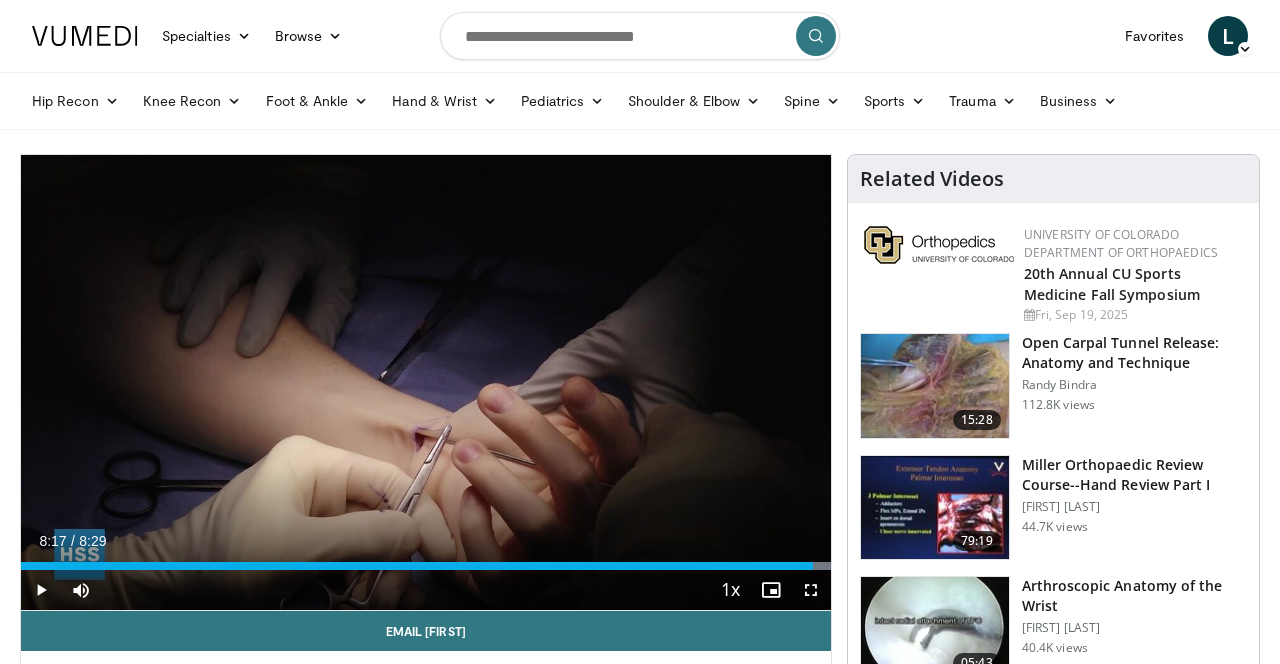click at bounding box center [640, 36] 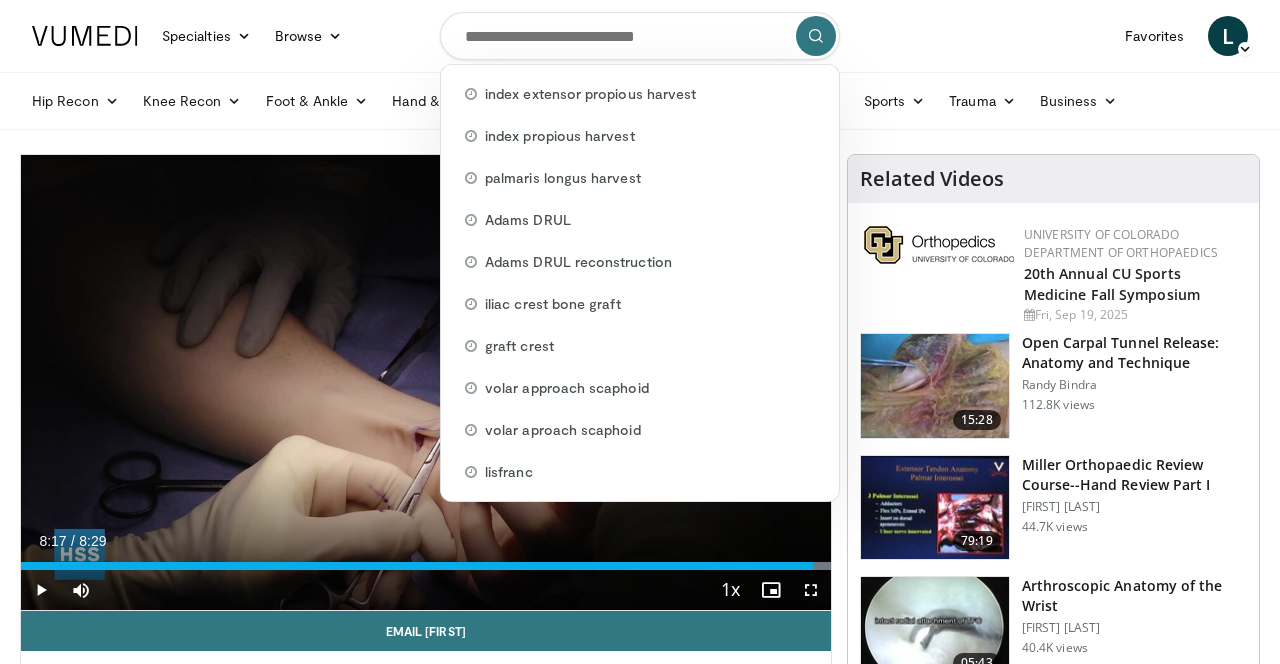 scroll, scrollTop: 86, scrollLeft: 0, axis: vertical 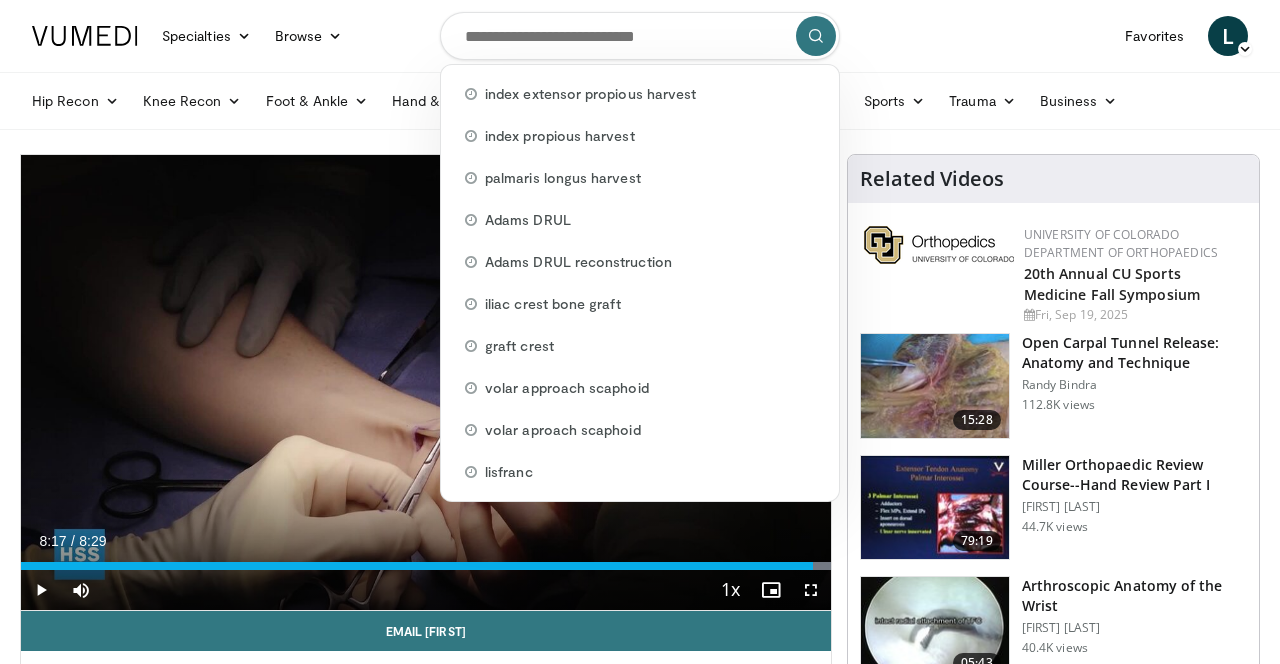 click at bounding box center [640, 36] 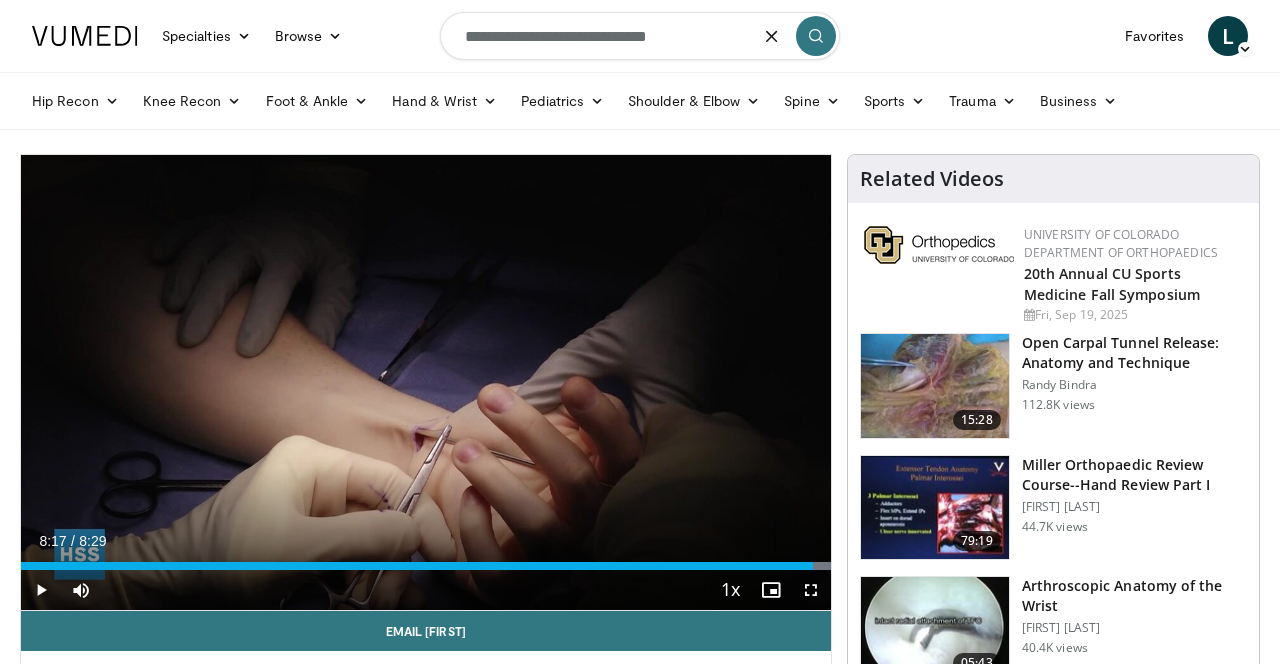 type on "**********" 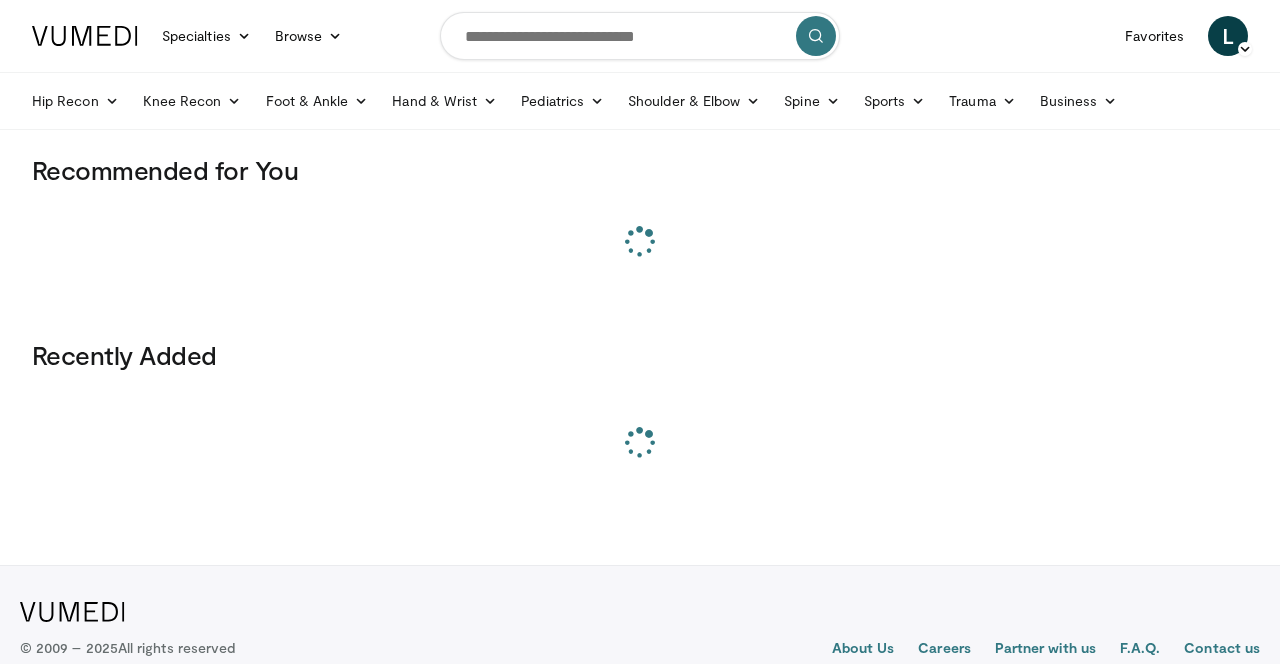 scroll, scrollTop: 0, scrollLeft: 0, axis: both 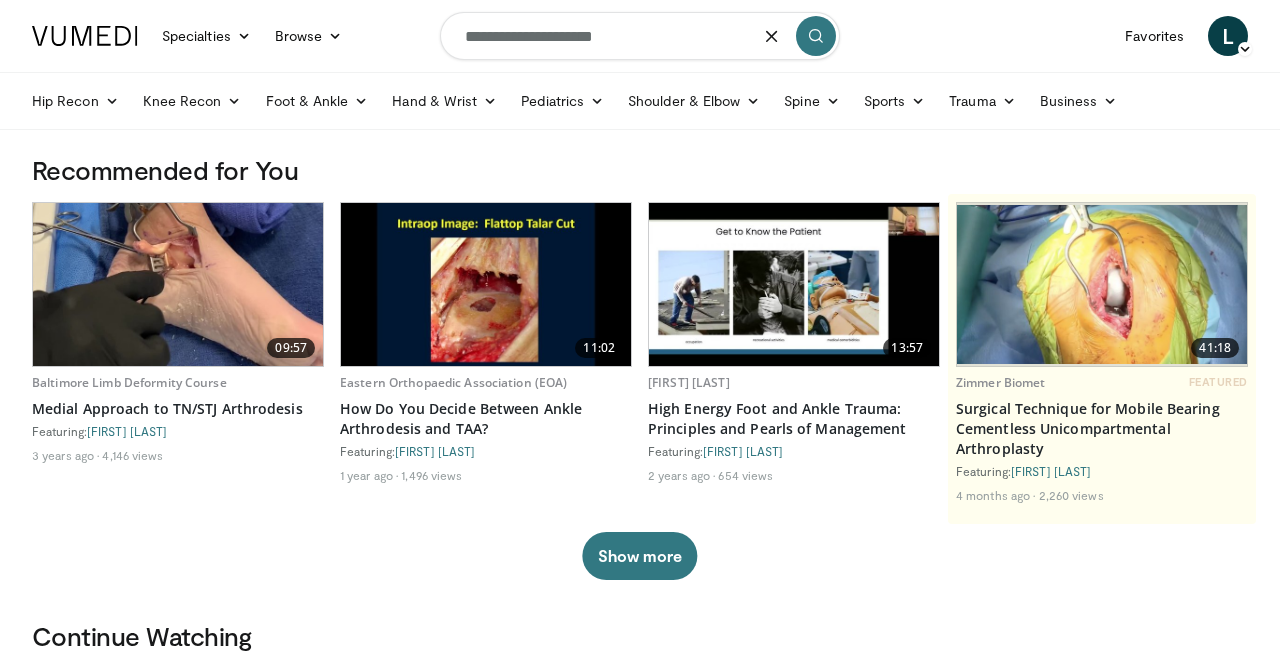 type on "**********" 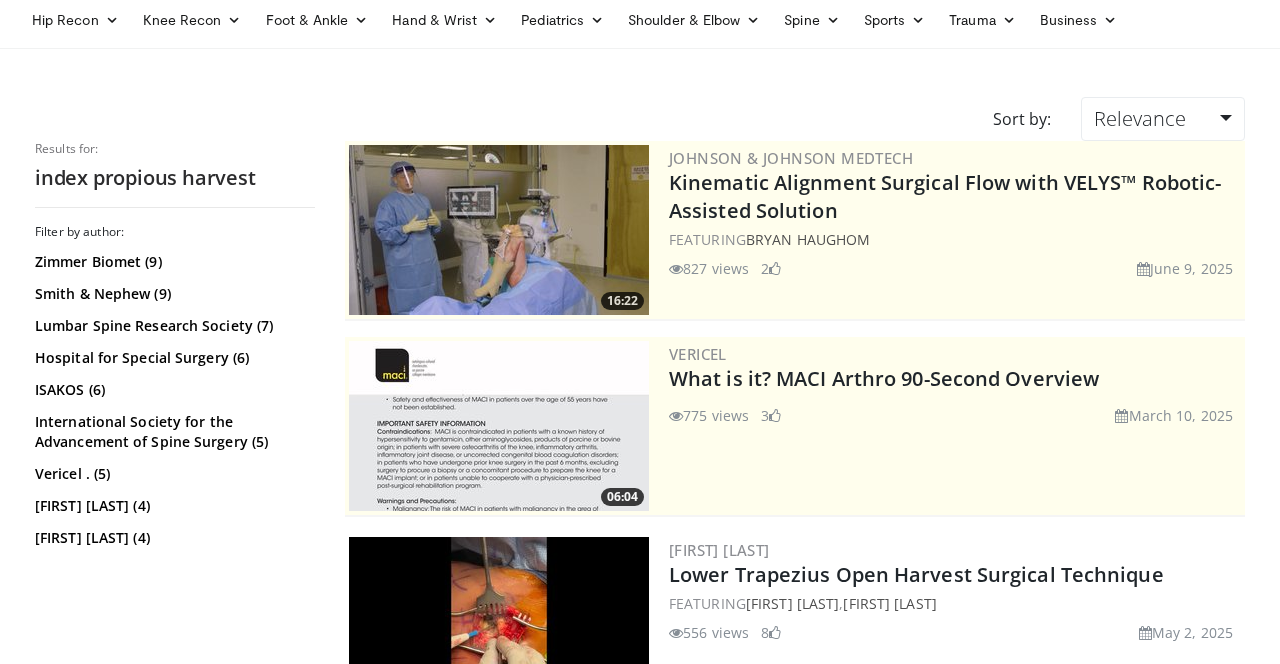 scroll, scrollTop: 0, scrollLeft: 0, axis: both 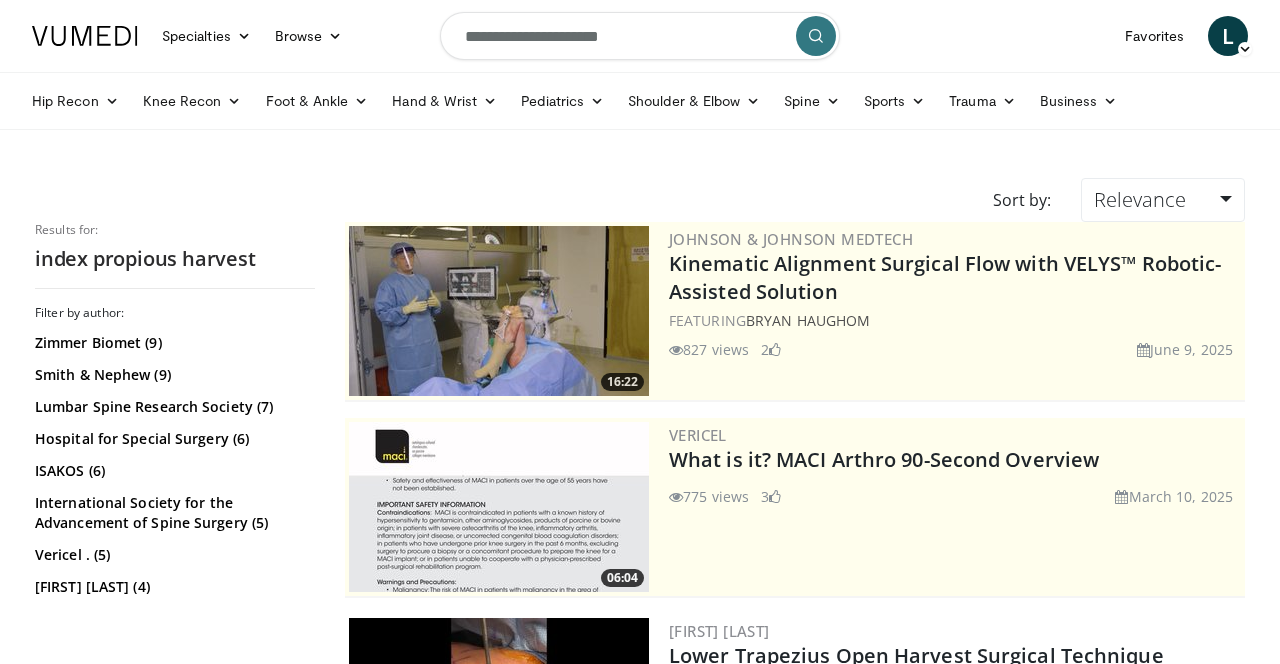 click on "**********" at bounding box center [640, 36] 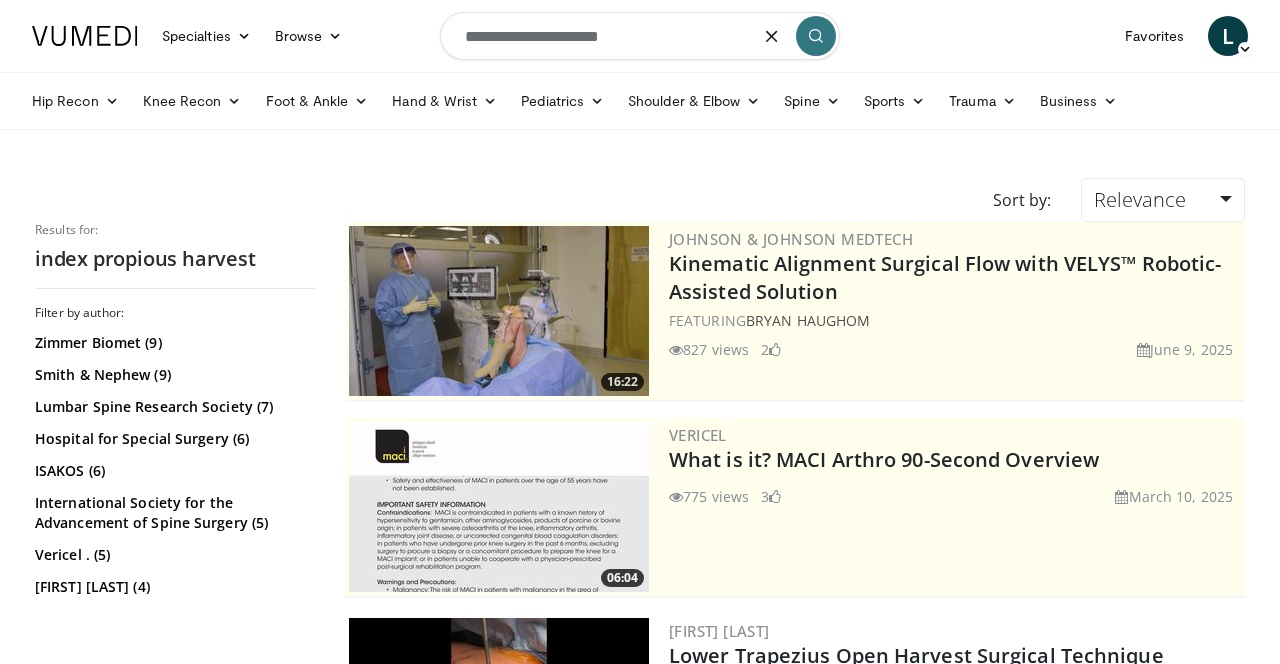 click on "**********" at bounding box center [640, 36] 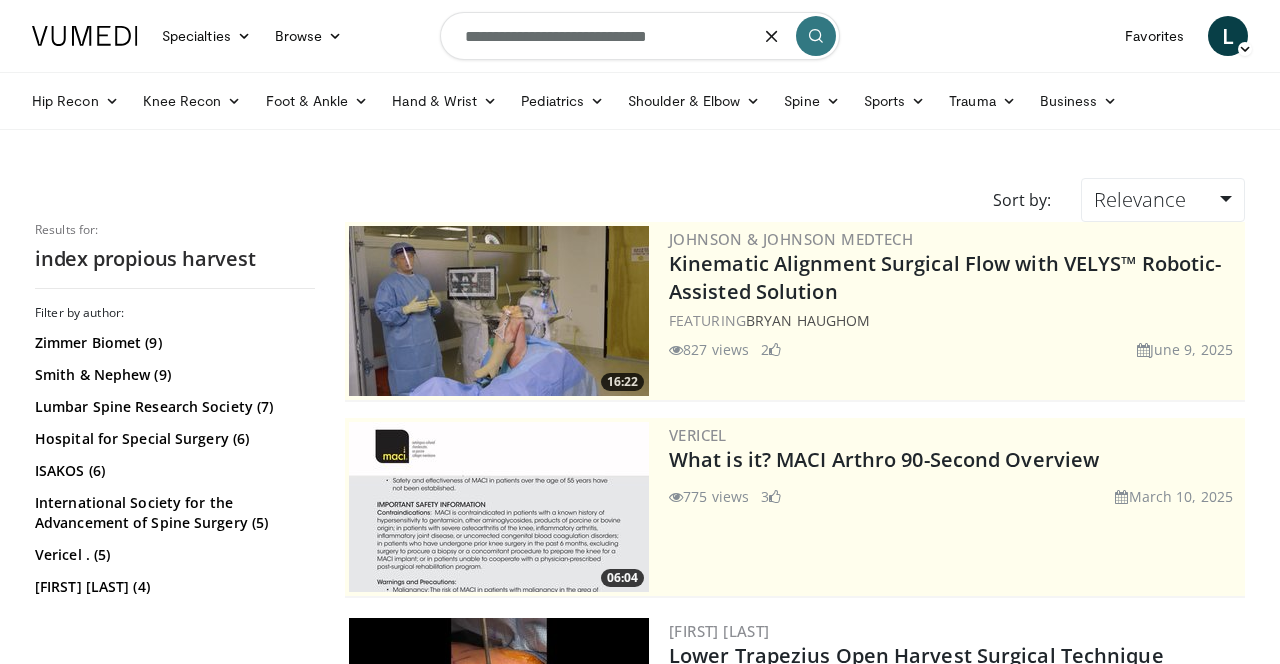 type on "**********" 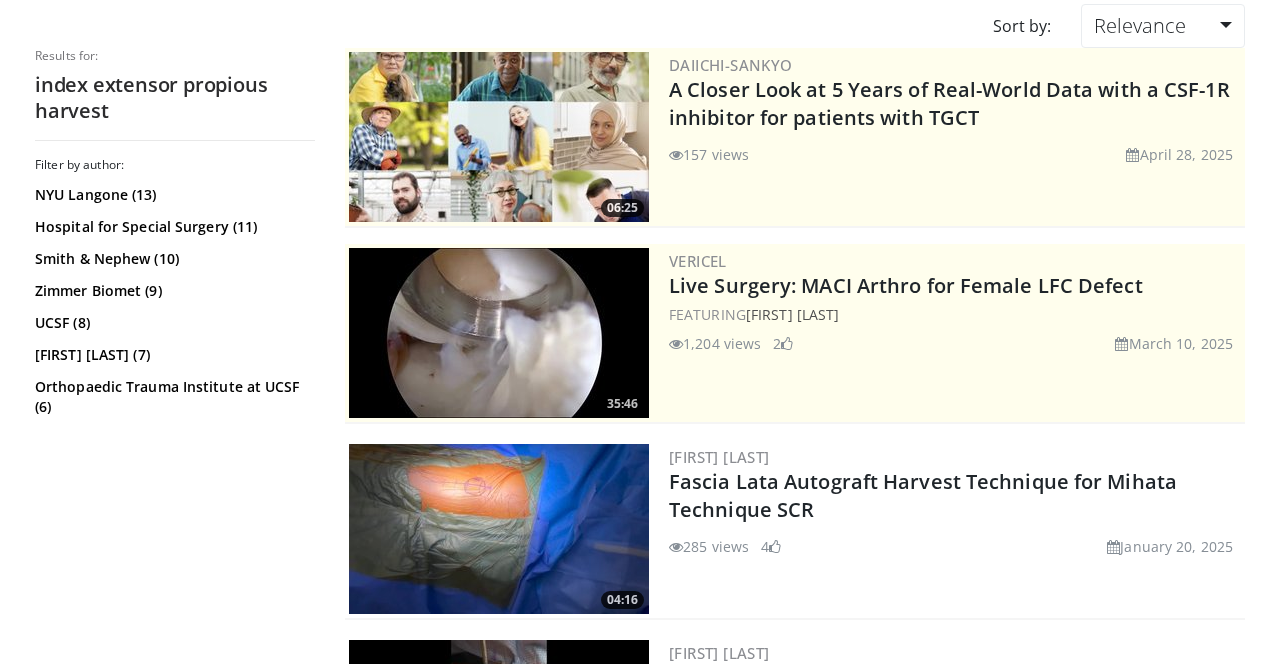 scroll, scrollTop: 0, scrollLeft: 0, axis: both 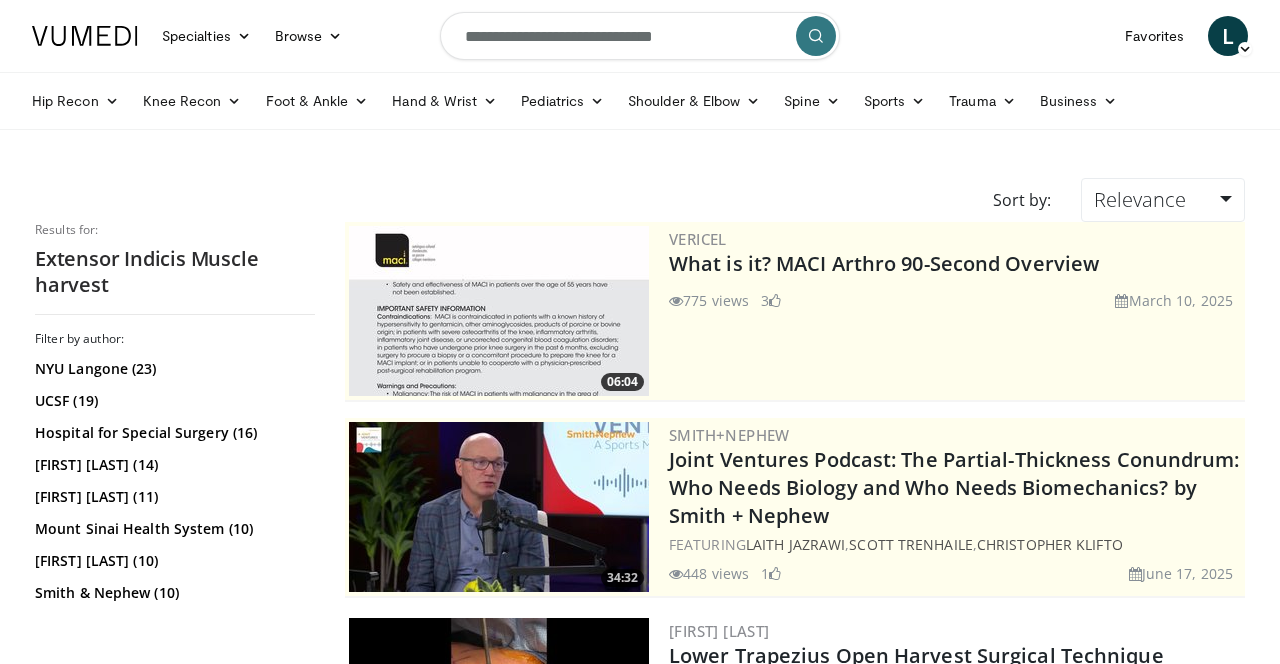 click on "**********" at bounding box center [640, 36] 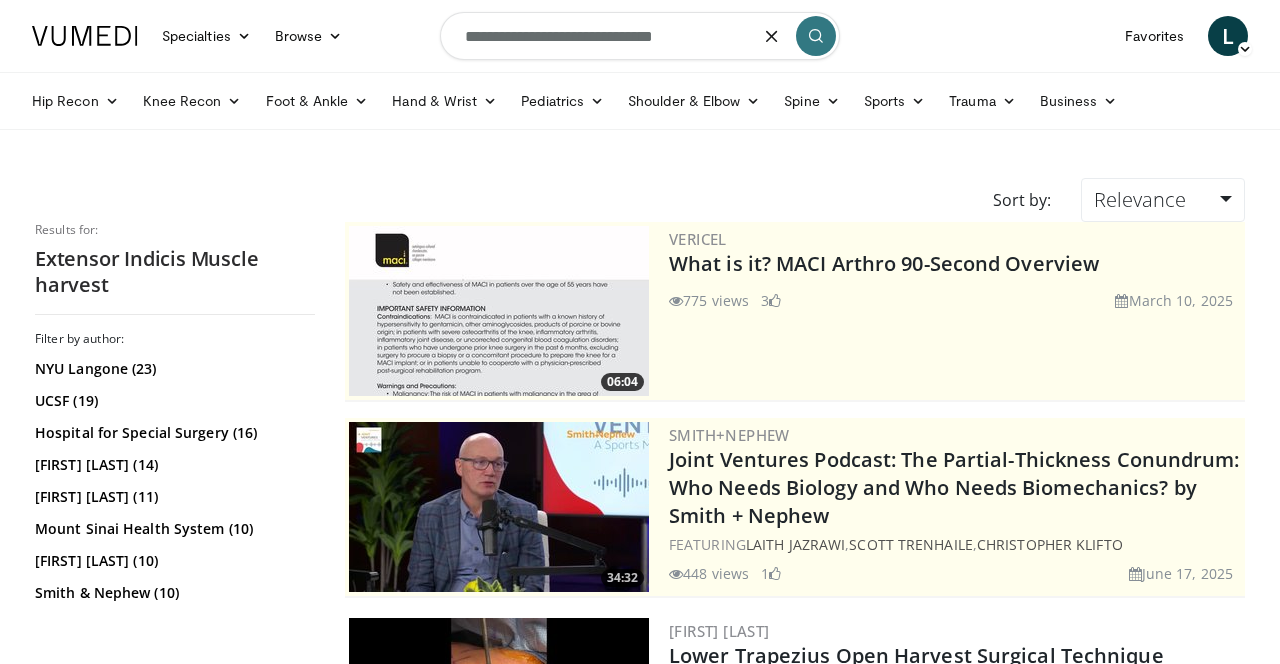 click on "**********" at bounding box center (640, 36) 